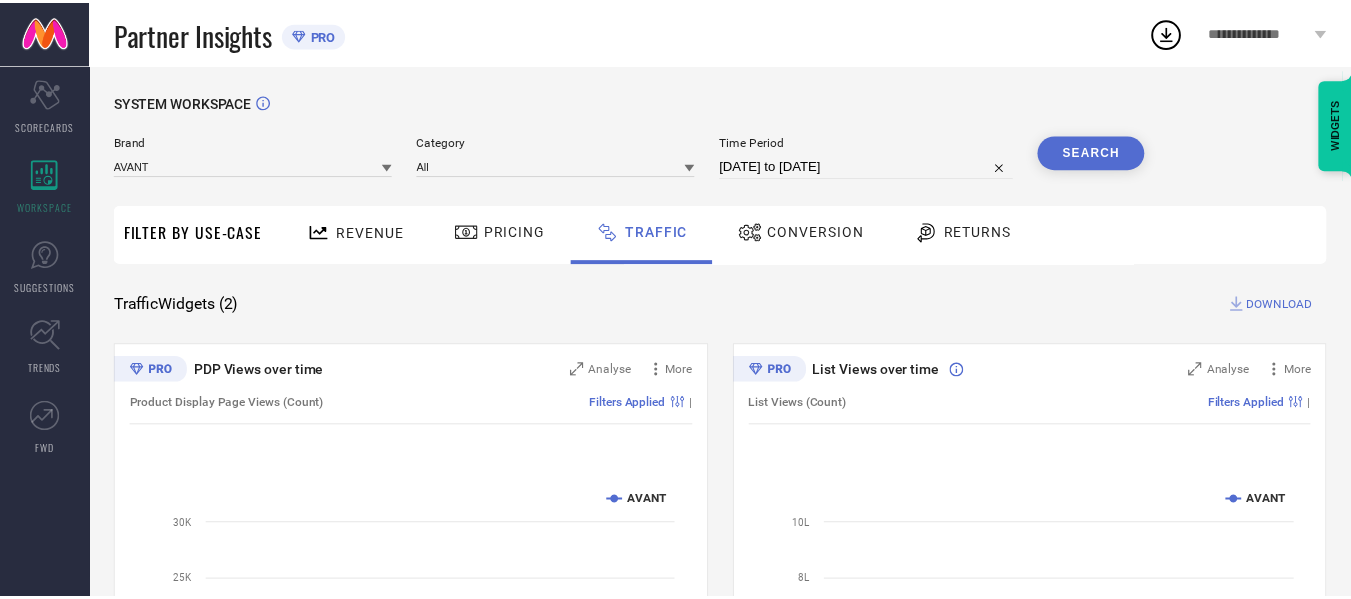 scroll, scrollTop: 0, scrollLeft: 0, axis: both 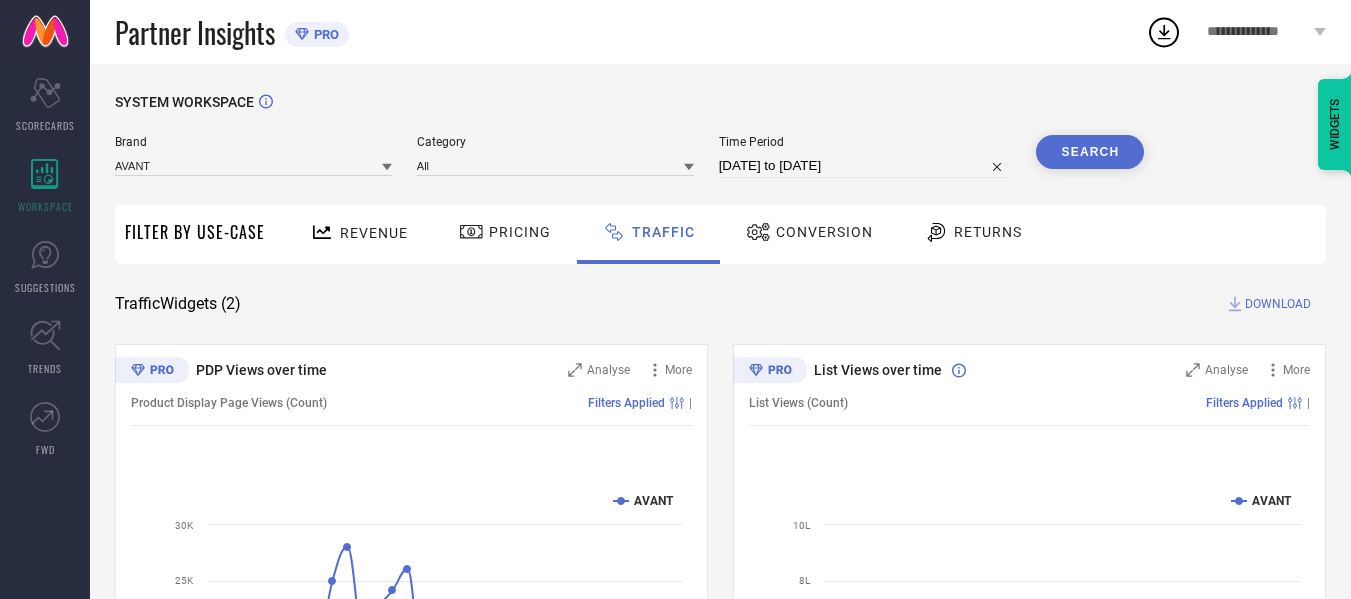 click on "Brand AVANT Category All Time Period [DATE] to [DATE] Search" at bounding box center [629, 165] 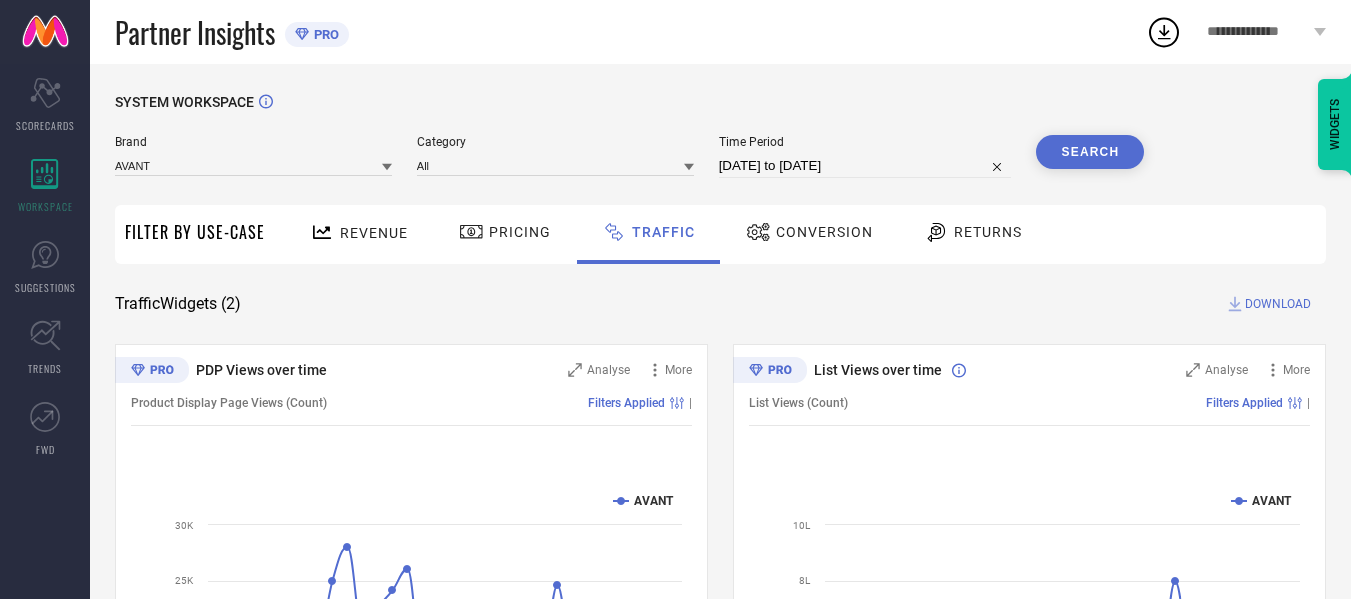 click on "[DATE] to [DATE]" at bounding box center [865, 166] 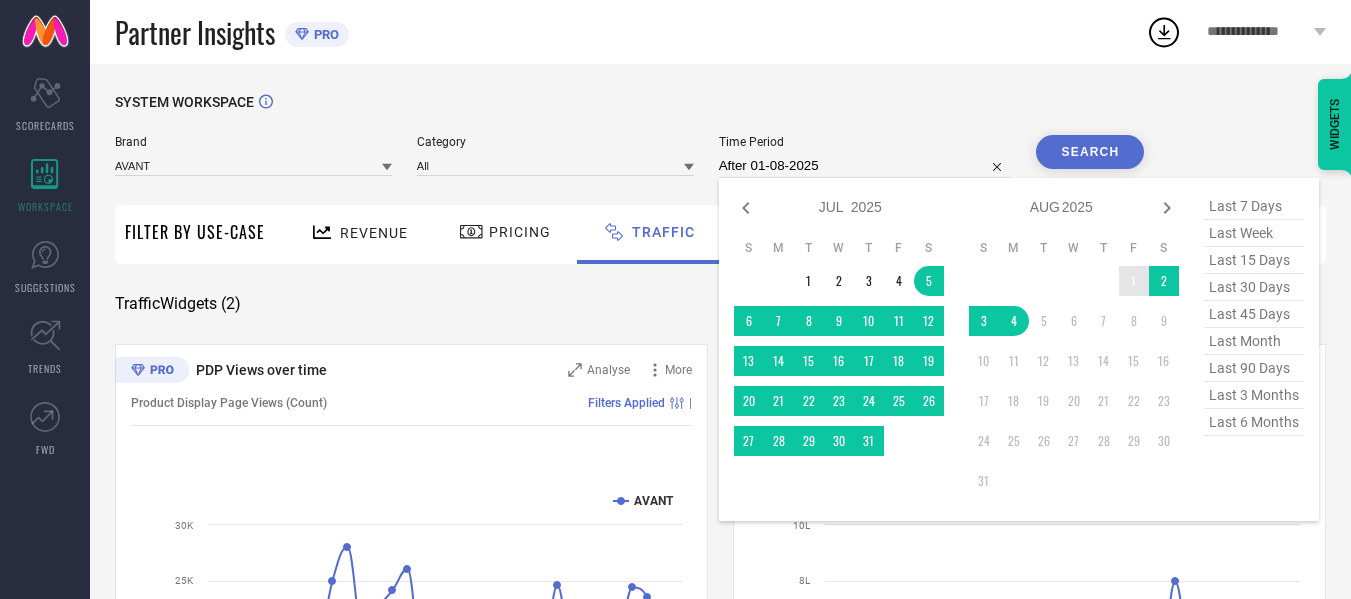 click on "1" at bounding box center [1134, 281] 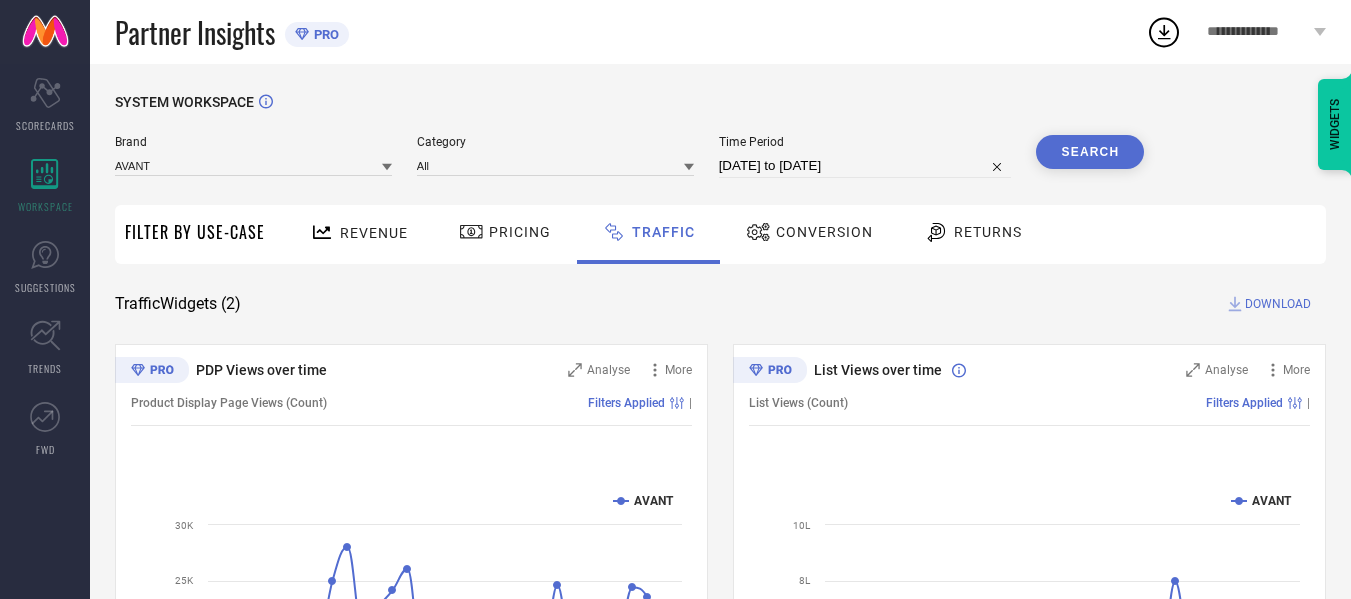 drag, startPoint x: 1120, startPoint y: 161, endPoint x: 1348, endPoint y: 333, distance: 285.60114 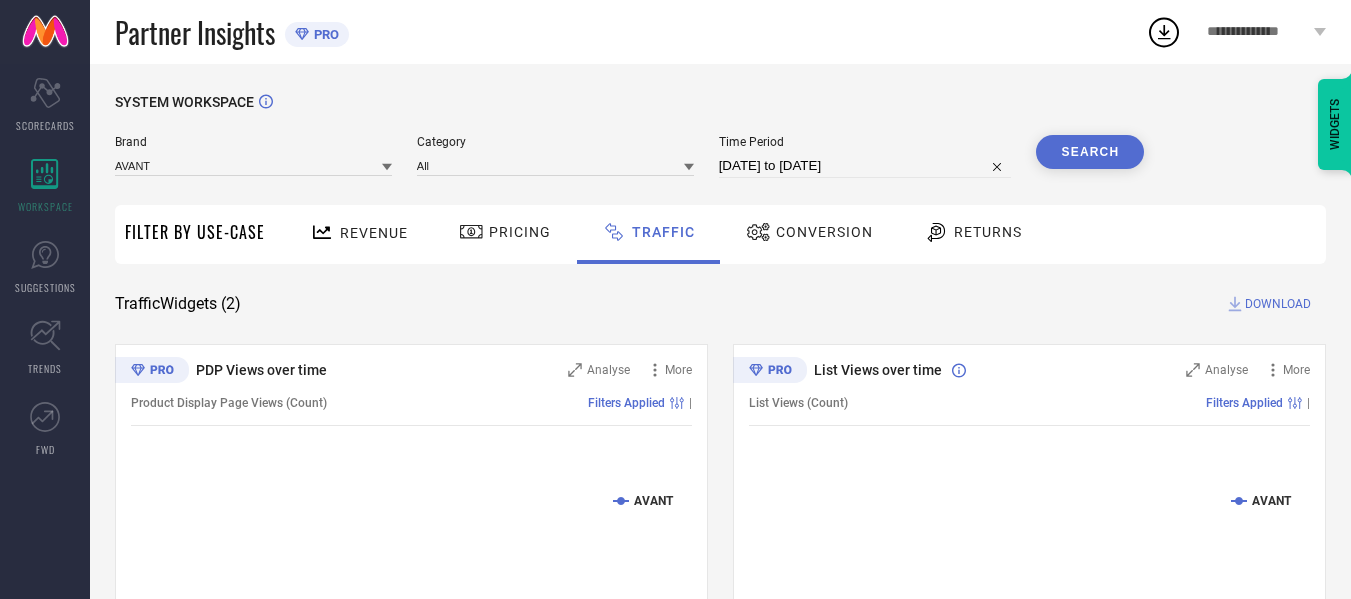 click on "DOWNLOAD" at bounding box center (1278, 304) 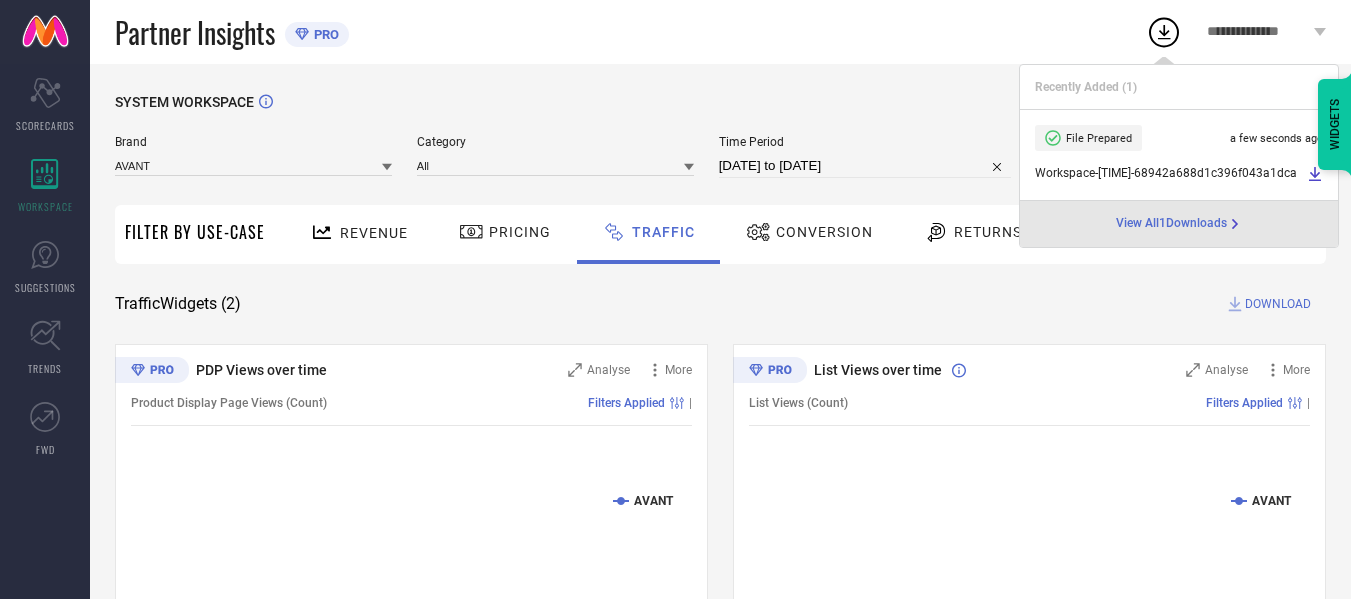 click on "[DATE] to [DATE]" at bounding box center [865, 166] 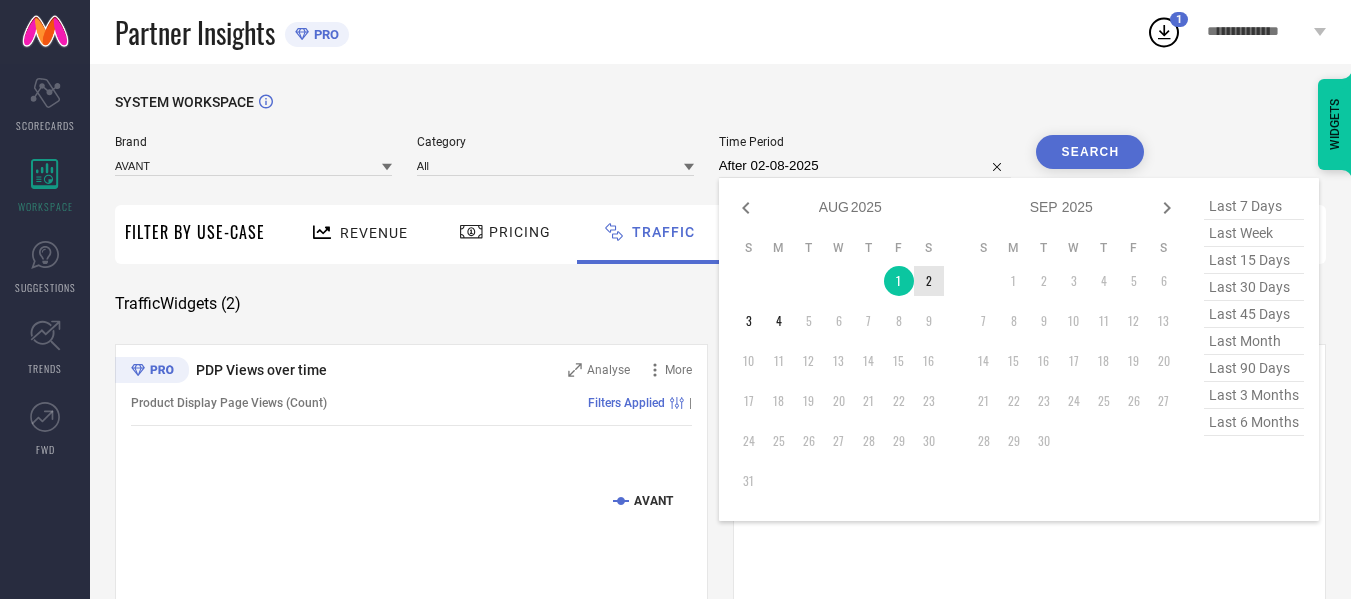 click on "2" at bounding box center [929, 281] 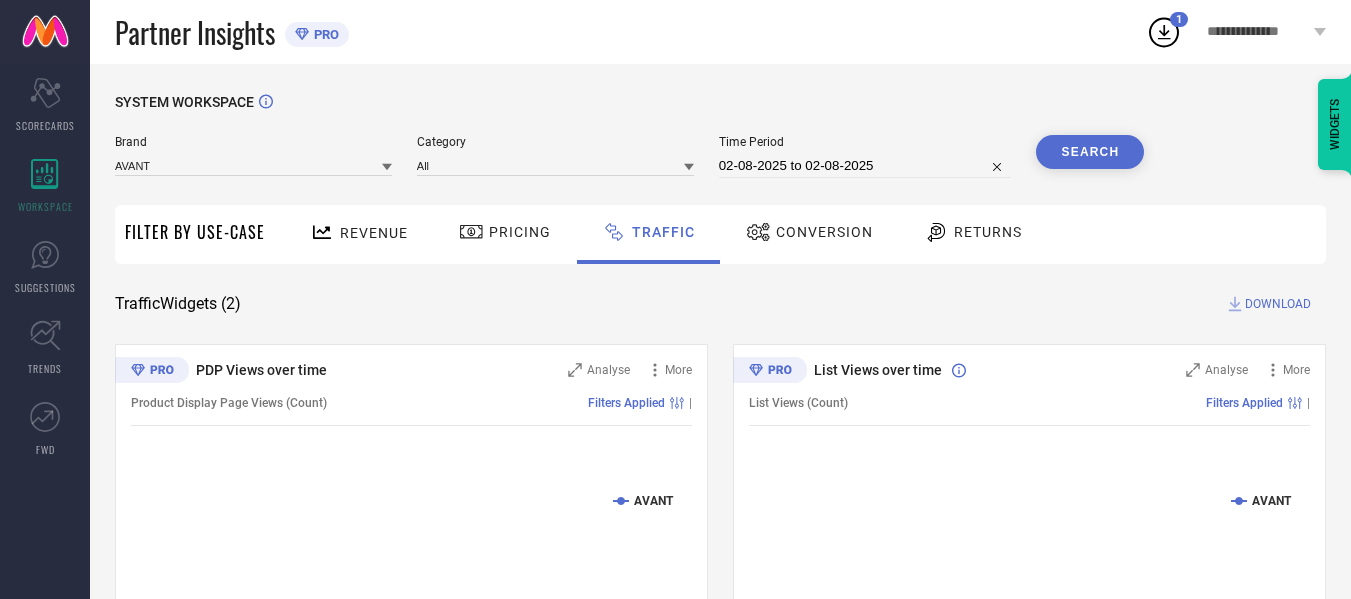 click on "SYSTEM WORKSPACE Brand AVANT Category All Time Period [DATE] to [DATE] Search Filter By Use-Case Revenue Pricing Traffic Conversion Returns Traffic  Widgets ( 2 ) DOWNLOAD PDP Views over time Analyse More Product Display Page Views (Count) Filters Applied |  Created with Highcharts 9.3.3 Time Aggregate PDP Views AVANT [DATE] 24K List Views over time Analyse More List Views (Count) Filters Applied |  Created with Highcharts 9.3.3 Time Aggregate List Count AVANT [DATE] 5L WIDGETS" at bounding box center [720, 469] 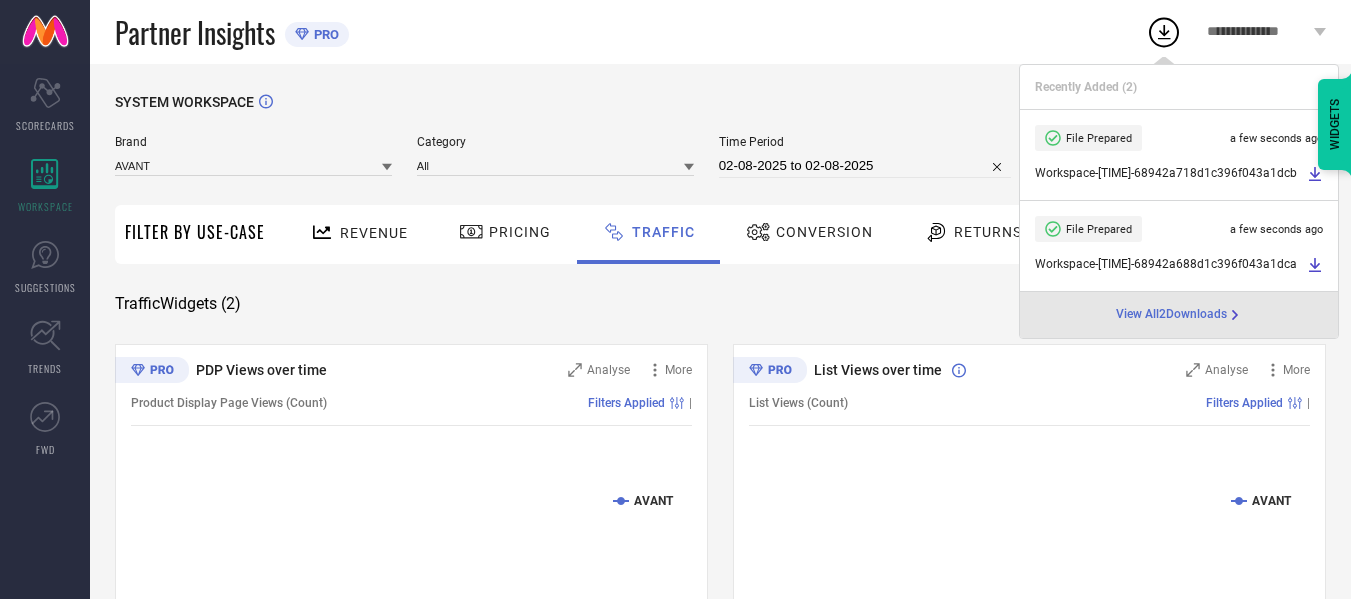 click on "02-08-2025 to 02-08-2025" at bounding box center (865, 166) 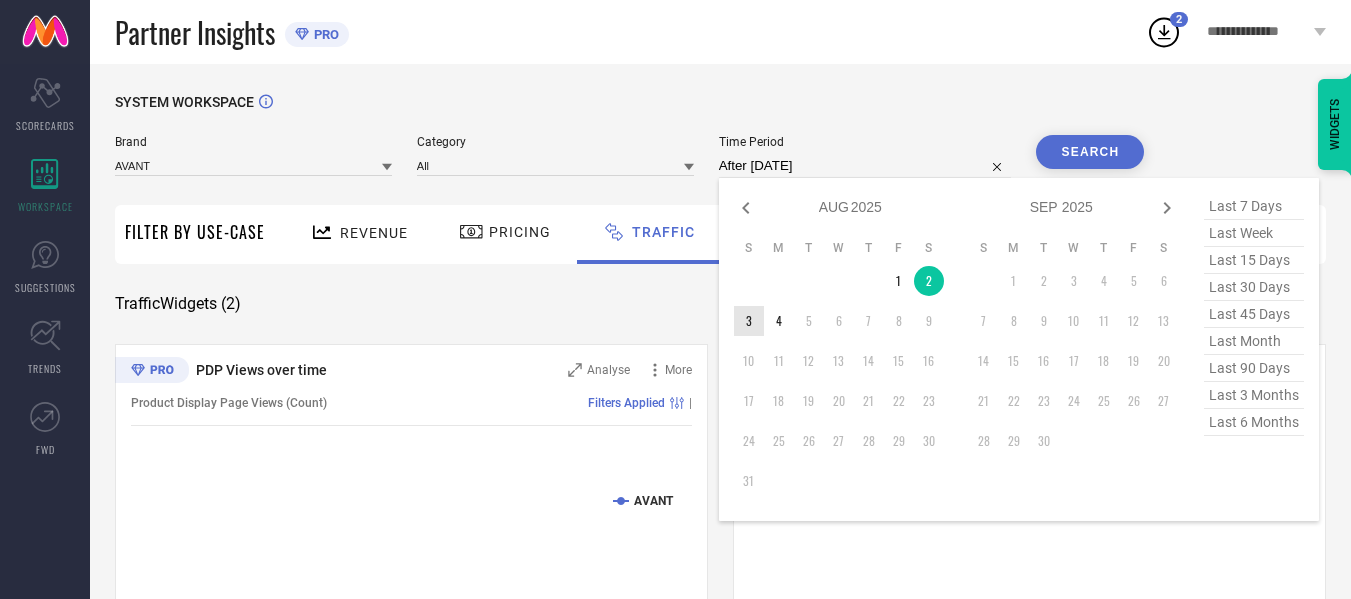 click on "3" at bounding box center (749, 321) 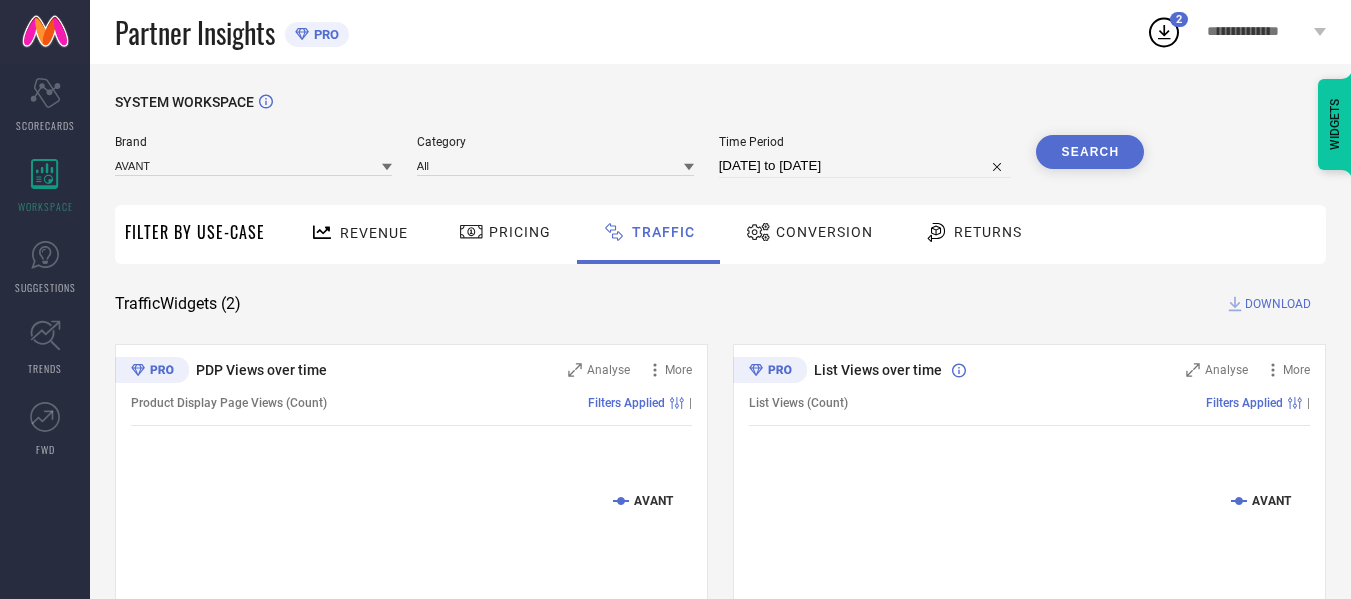 click on "Search" at bounding box center [1090, 152] 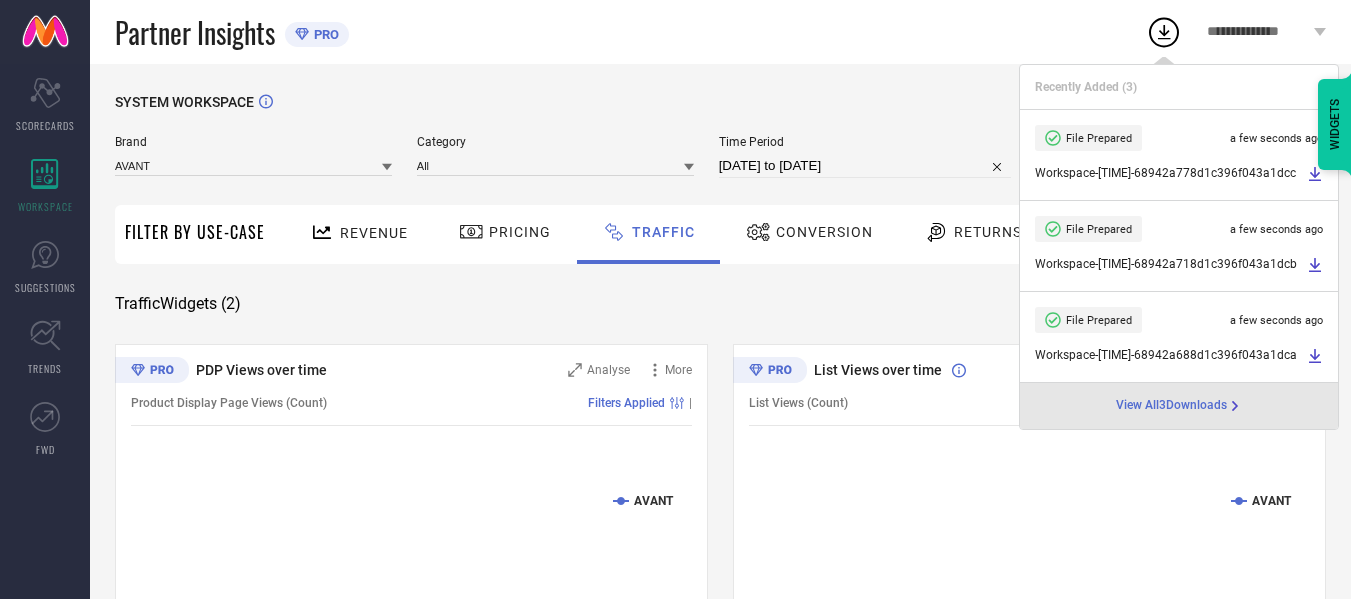 click on "[DATE] to [DATE]" at bounding box center [865, 166] 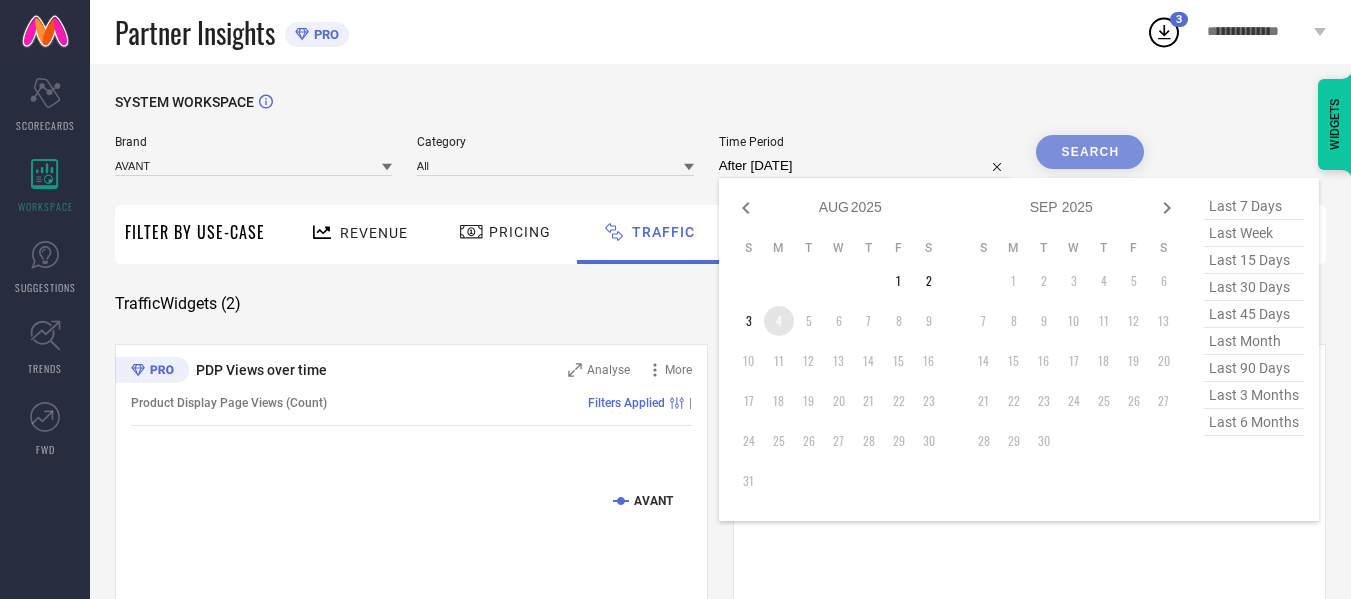 click on "4" at bounding box center [779, 321] 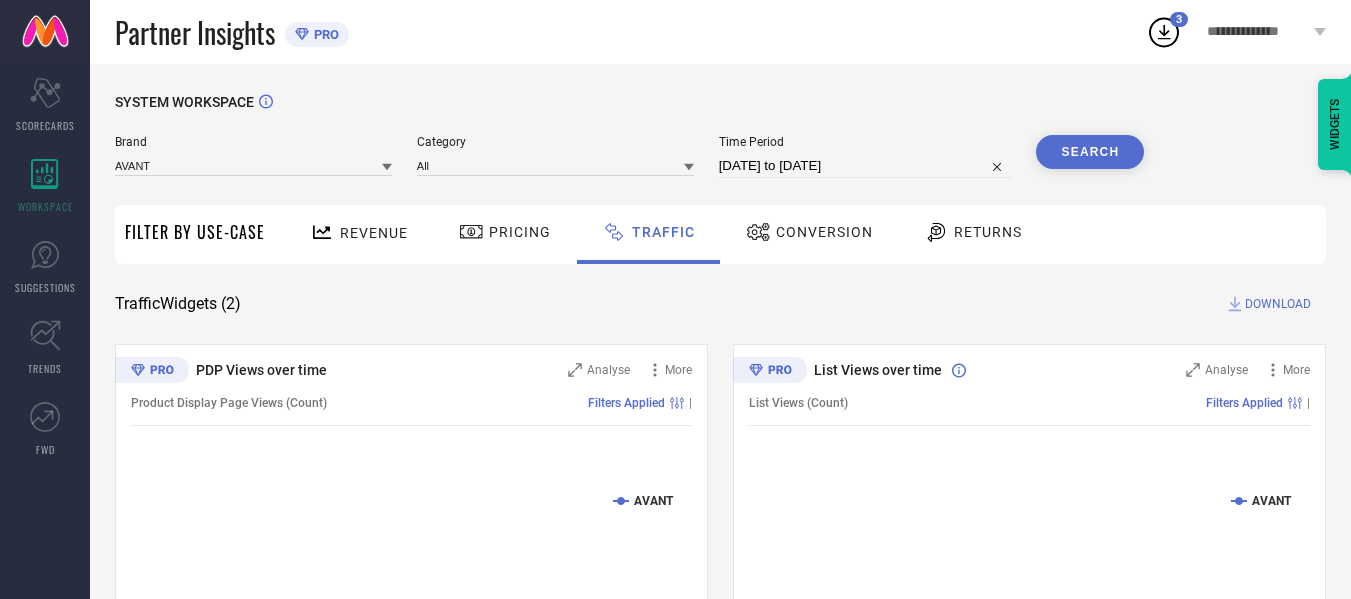 click on "Search" at bounding box center [1090, 152] 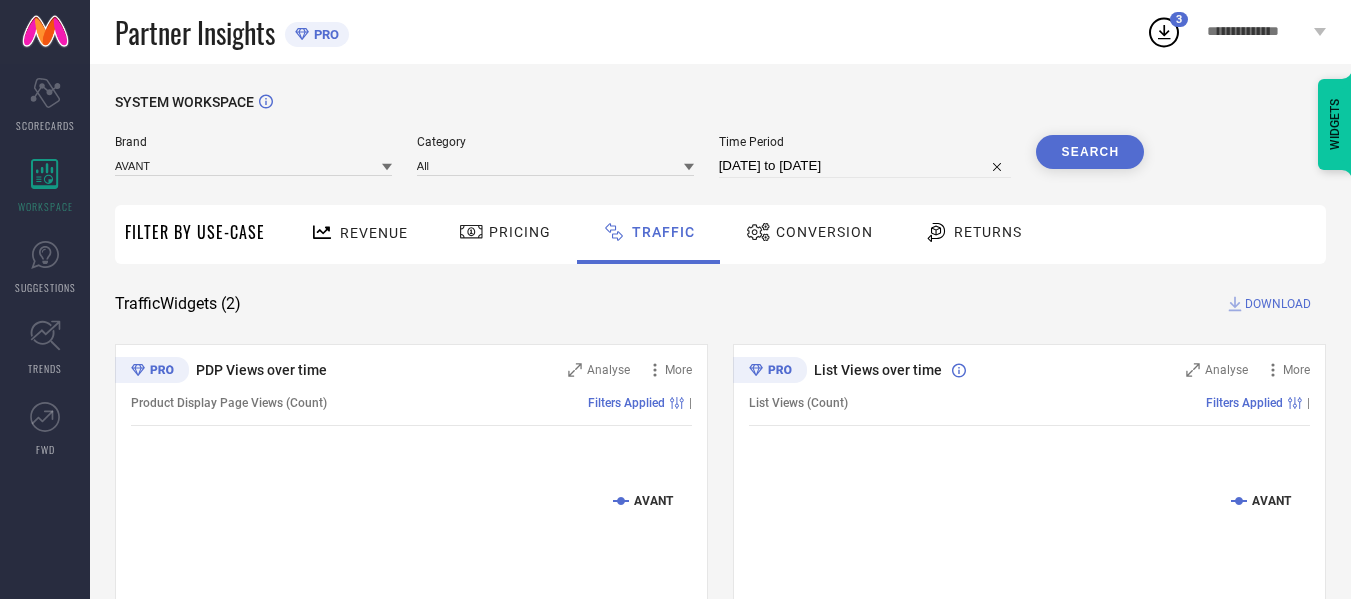 click on "DOWNLOAD" at bounding box center [1278, 304] 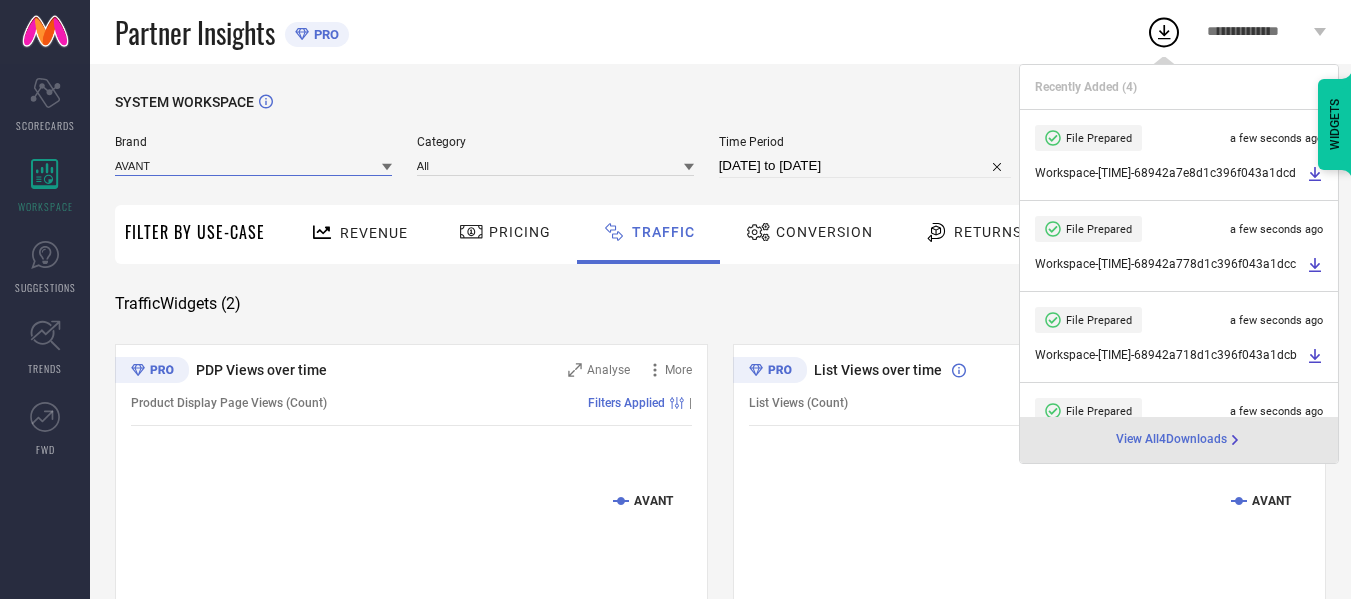click at bounding box center (253, 165) 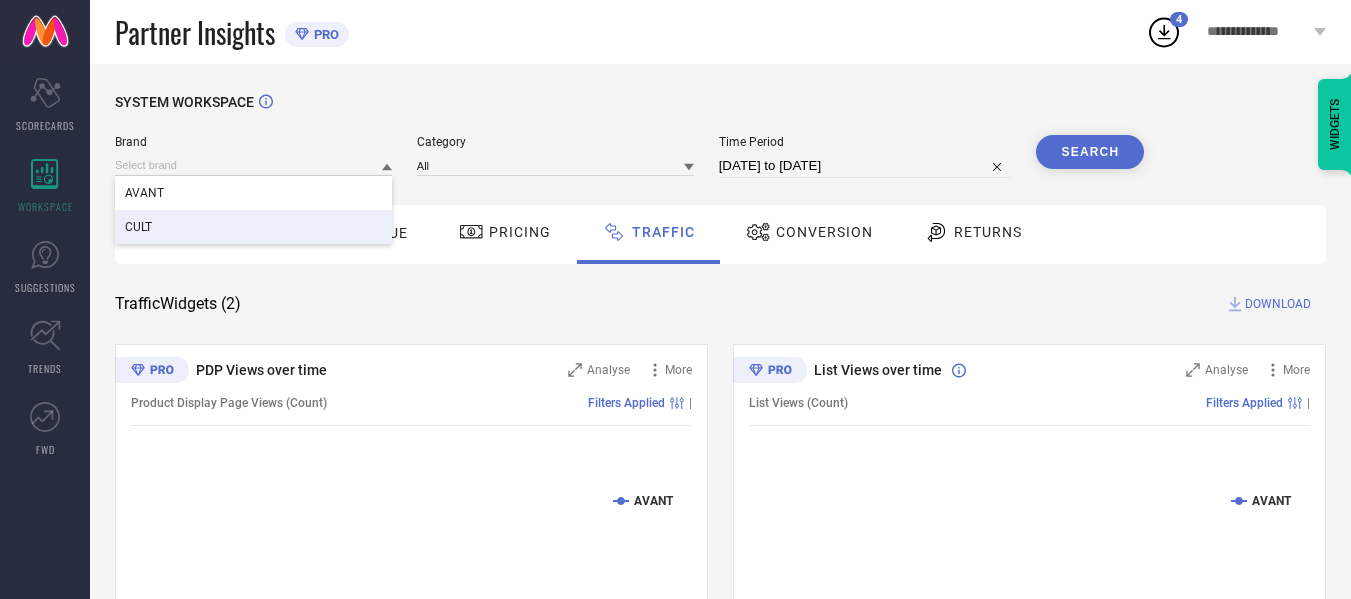 click on "CULT" at bounding box center (253, 227) 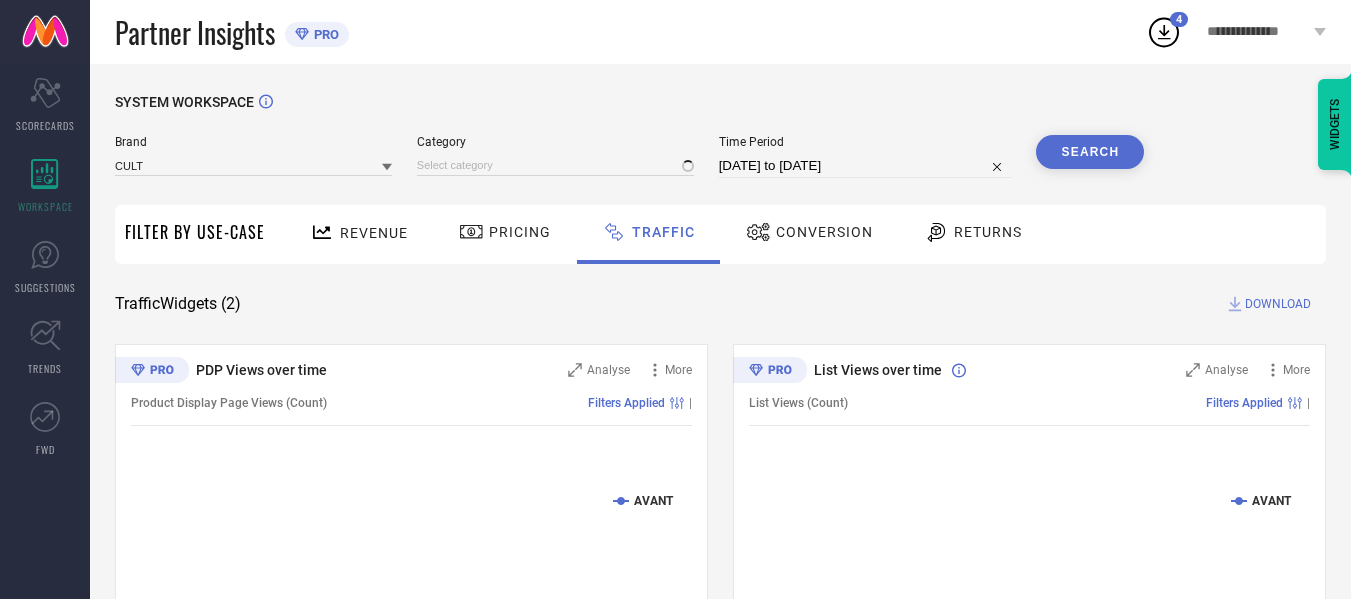 type 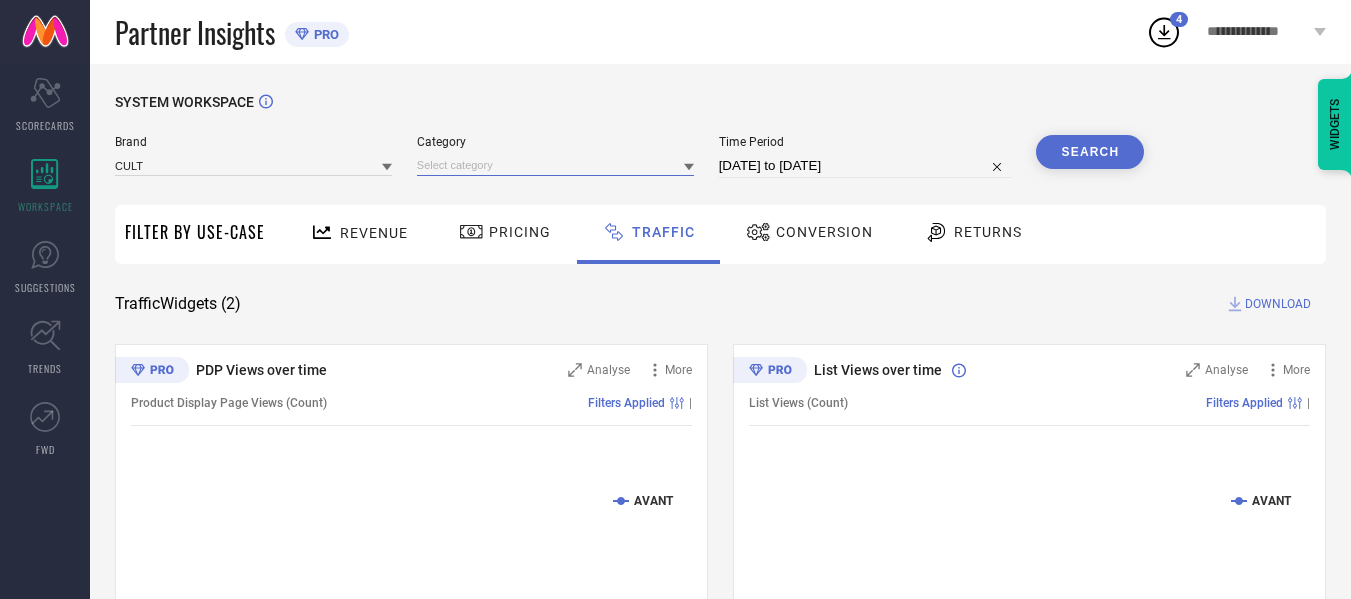 click at bounding box center (555, 165) 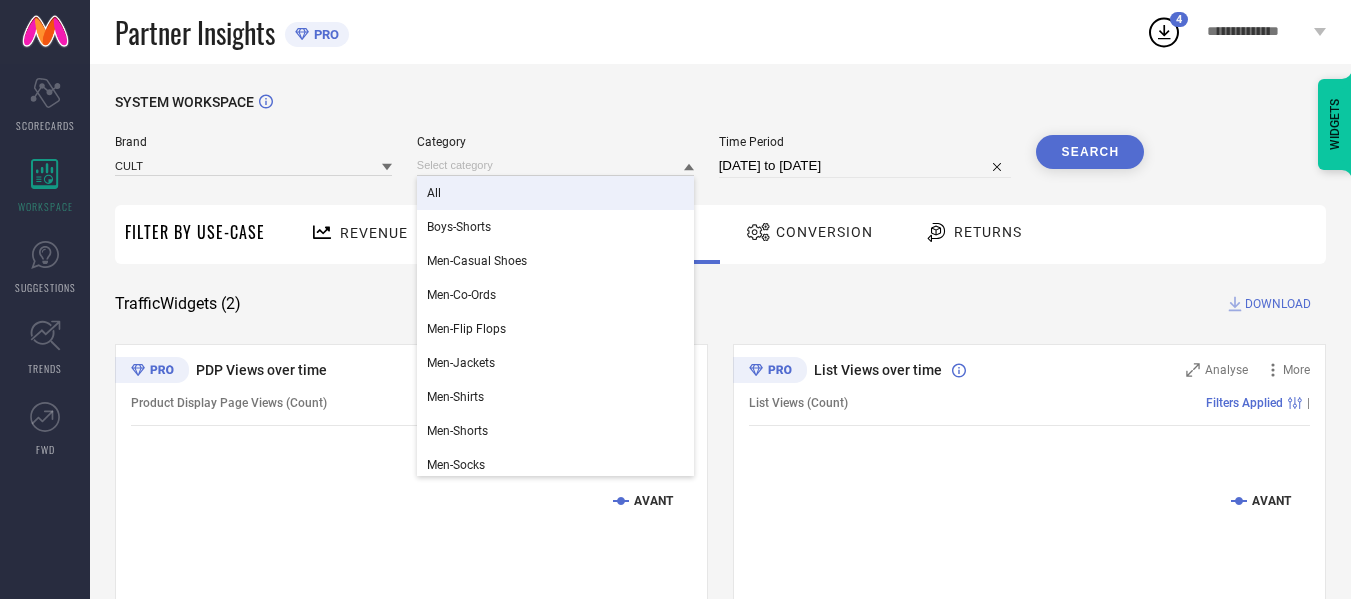 click on "All" at bounding box center (555, 193) 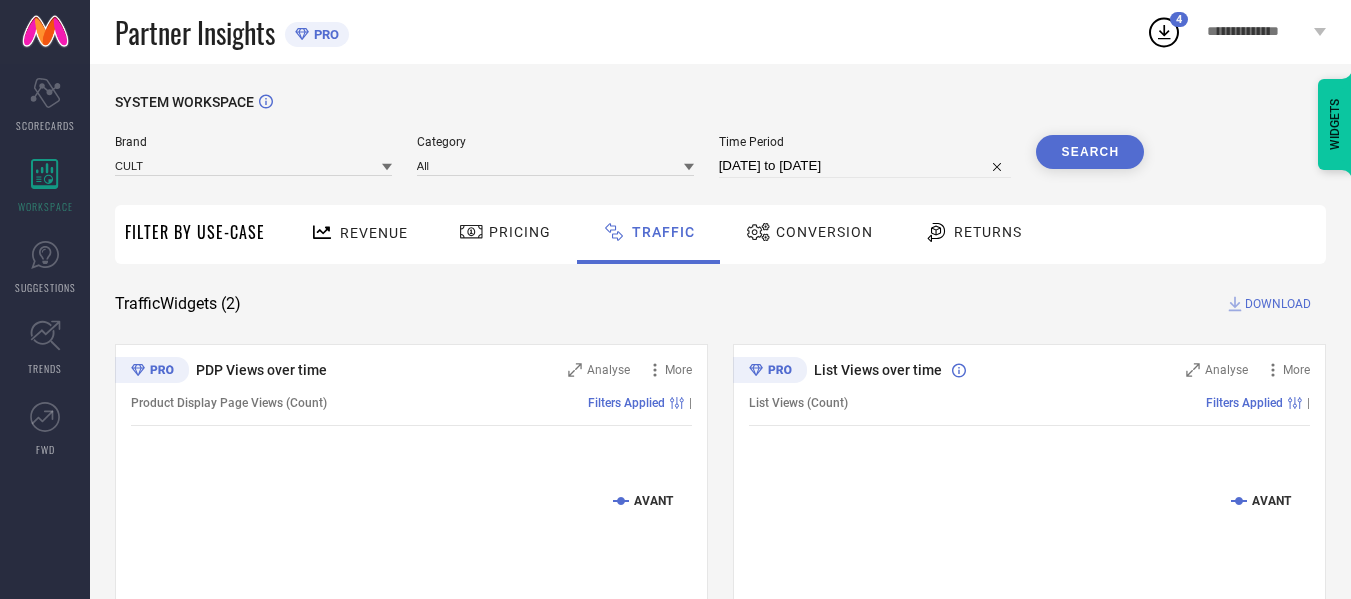 drag, startPoint x: 787, startPoint y: 151, endPoint x: 804, endPoint y: 193, distance: 45.310043 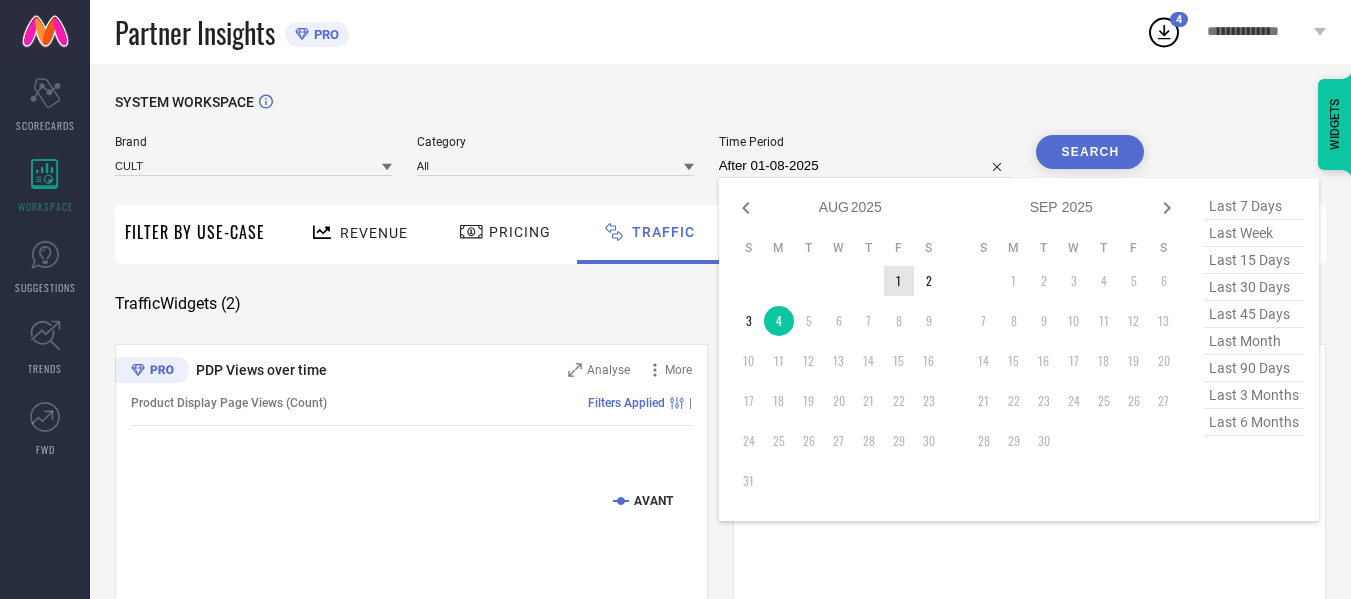 click on "1" at bounding box center [899, 281] 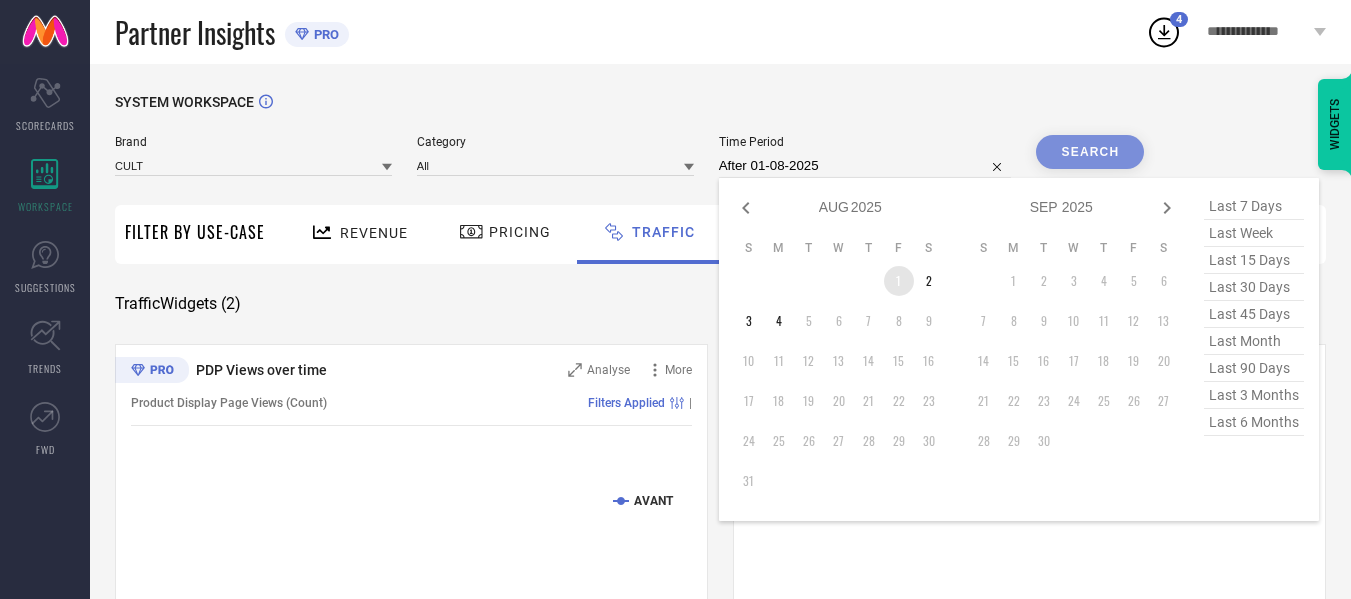 type on "[DATE] to [DATE]" 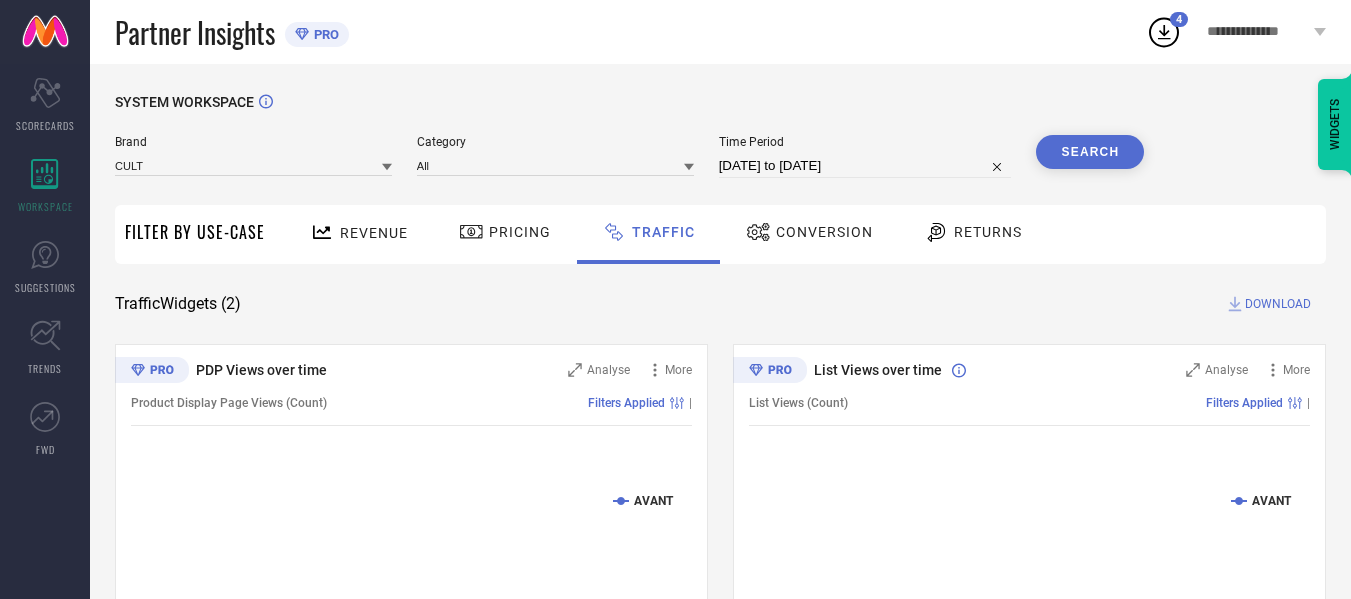 click on "SYSTEM WORKSPACE Brand CULT Category All Time Period [DATE] to [DATE] Search Filter By Use-Case Revenue Pricing Traffic Conversion Returns Traffic  Widgets ( 2 ) DOWNLOAD PDP Views over time Analyse More Product Display Page Views (Count) Filters Applied |  Created with Highcharts 9.3.3 Time Aggregate PDP Views AVANT [DATE] 19K List Views over time Analyse More List Views (Count) Filters Applied |  Created with Highcharts 9.3.3 Time Aggregate List Count AVANT [DATE] 4L WIDGETS" at bounding box center (720, 469) 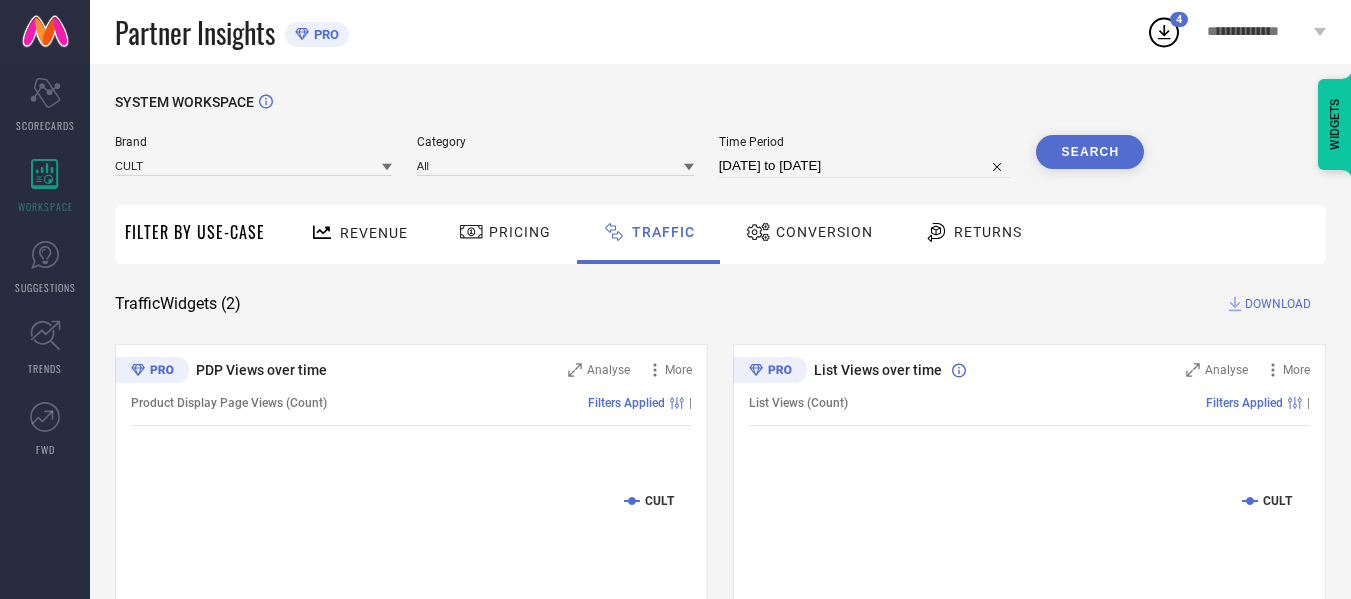 click on "DOWNLOAD" at bounding box center [1278, 304] 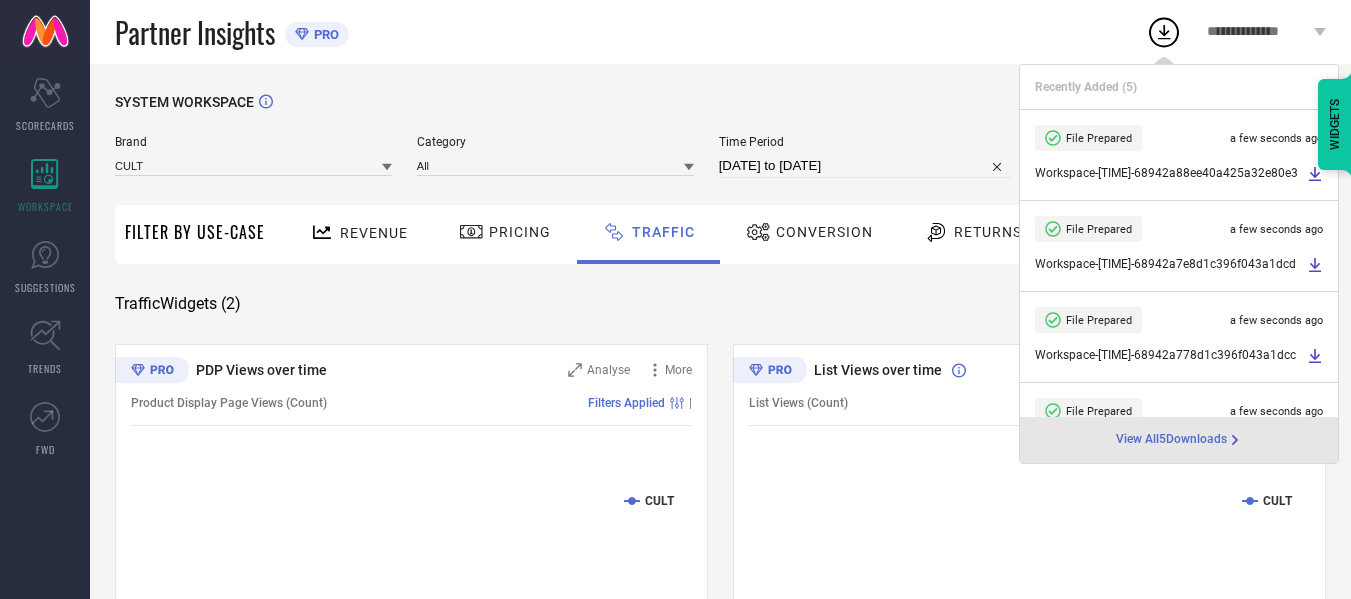 click on "[DATE] to [DATE]" at bounding box center (865, 166) 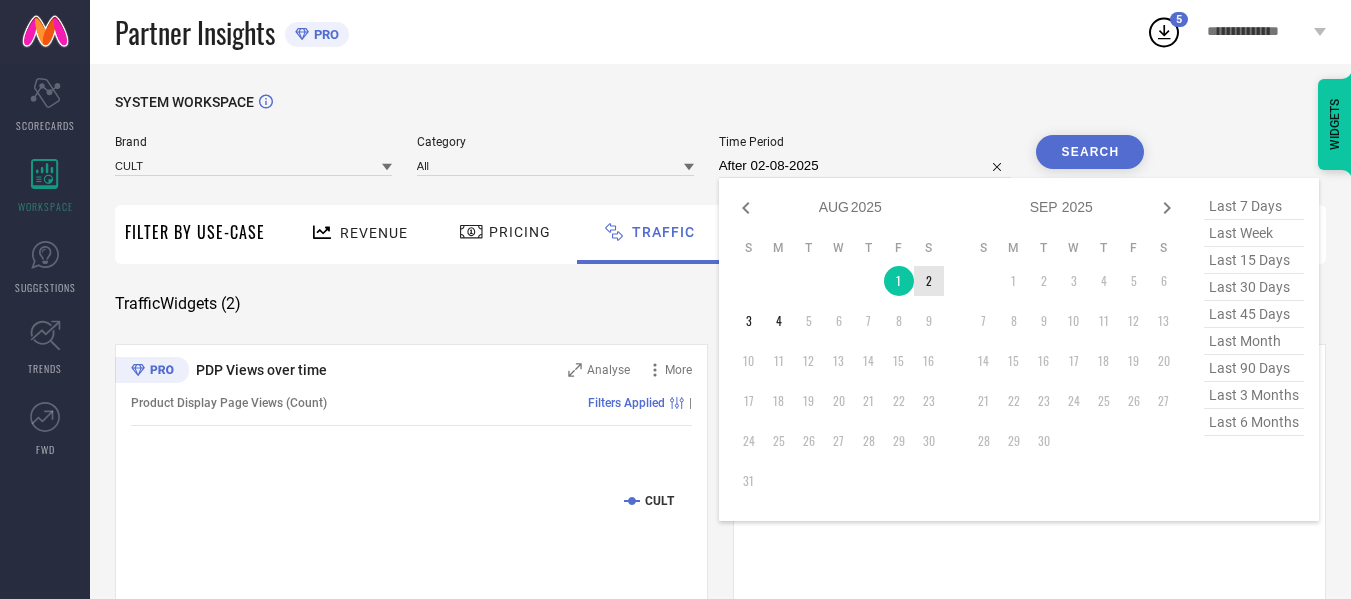 click on "2" at bounding box center (929, 281) 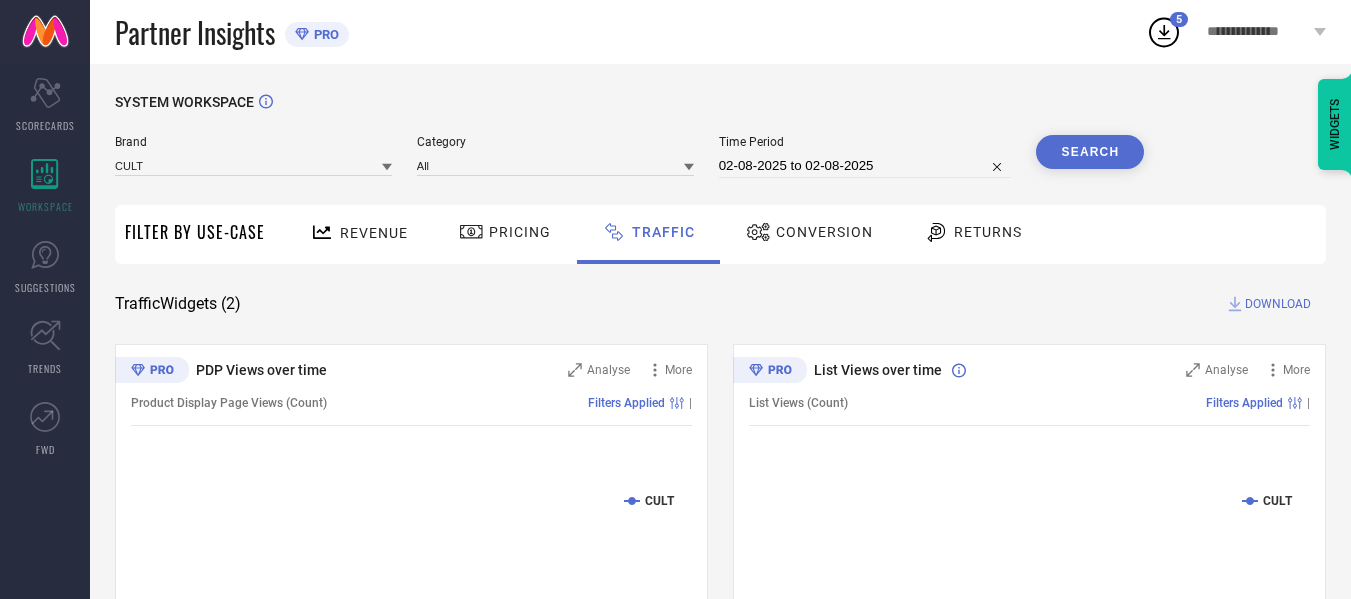 click on "Search" at bounding box center (1090, 156) 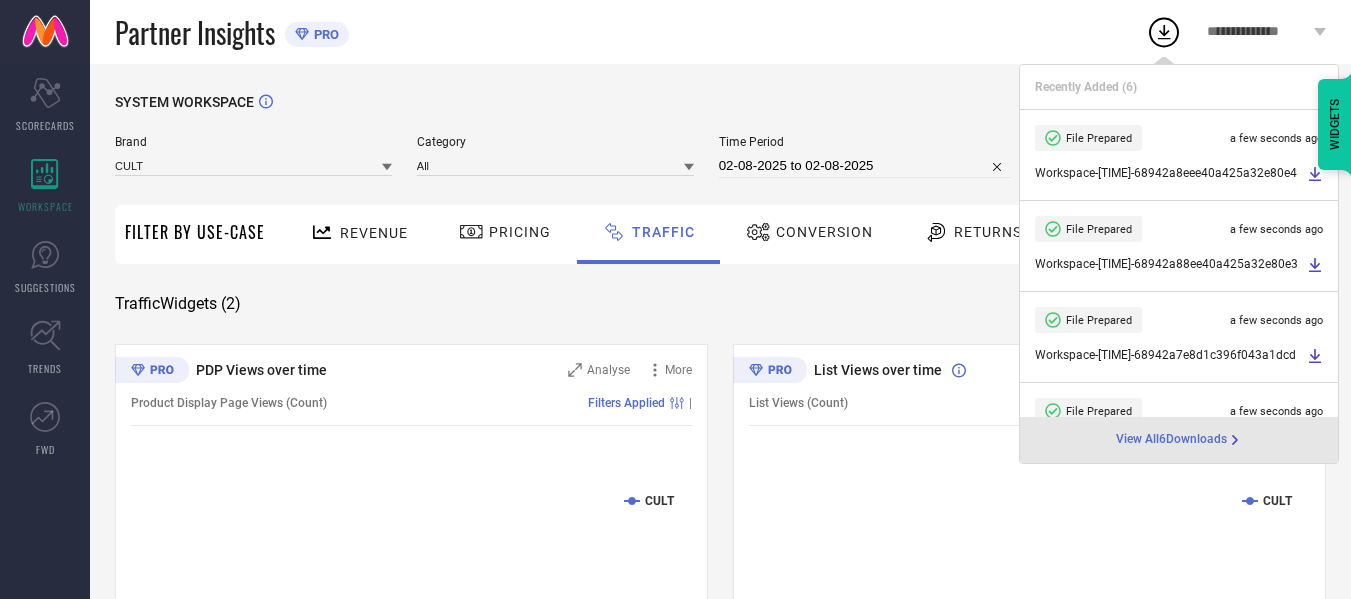 click on "02-08-2025 to 02-08-2025" at bounding box center (865, 166) 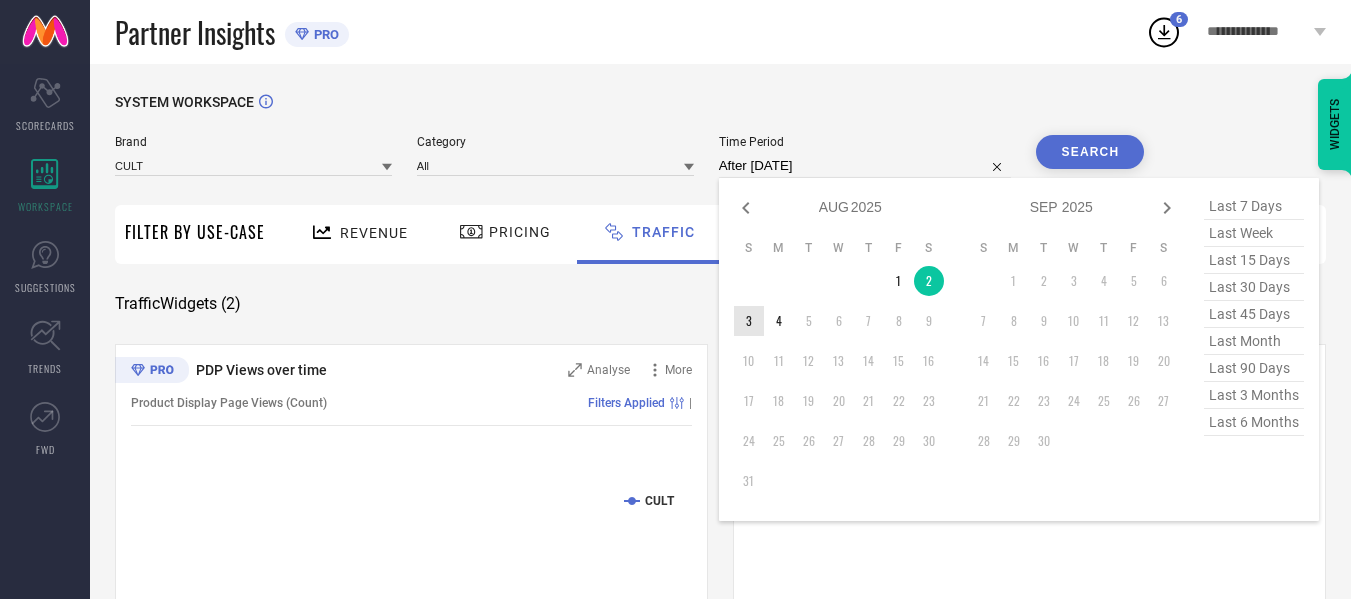 click on "3" at bounding box center [749, 321] 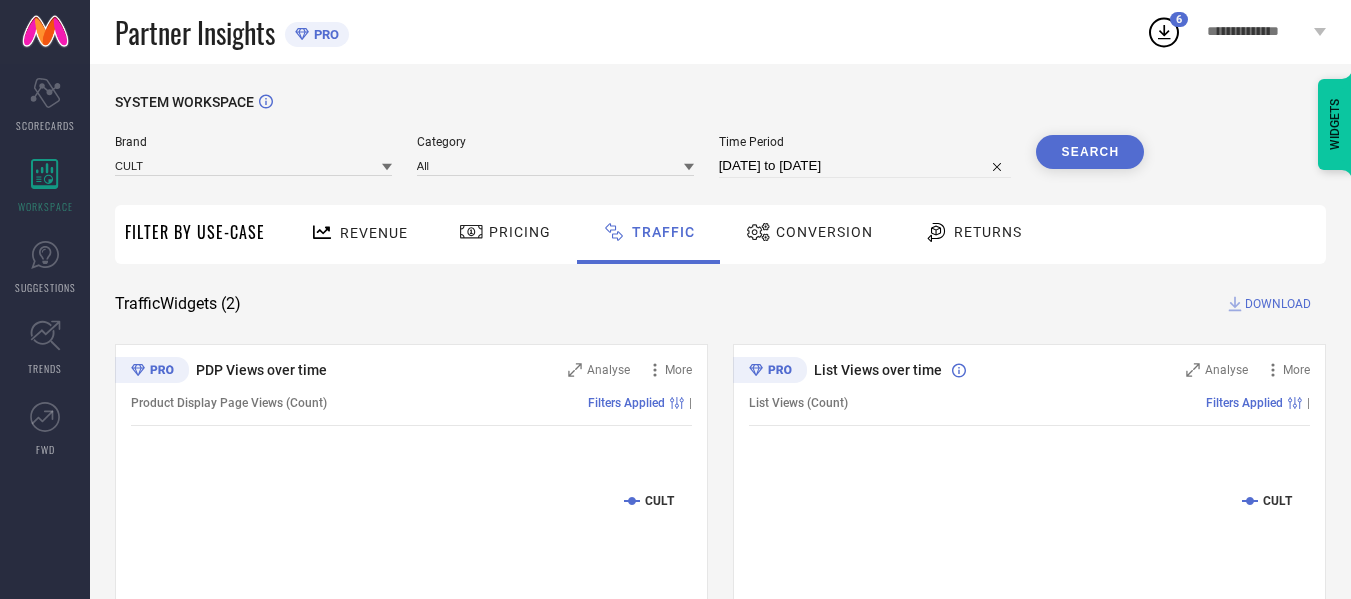 click on "SYSTEM WORKSPACE" at bounding box center (720, 114) 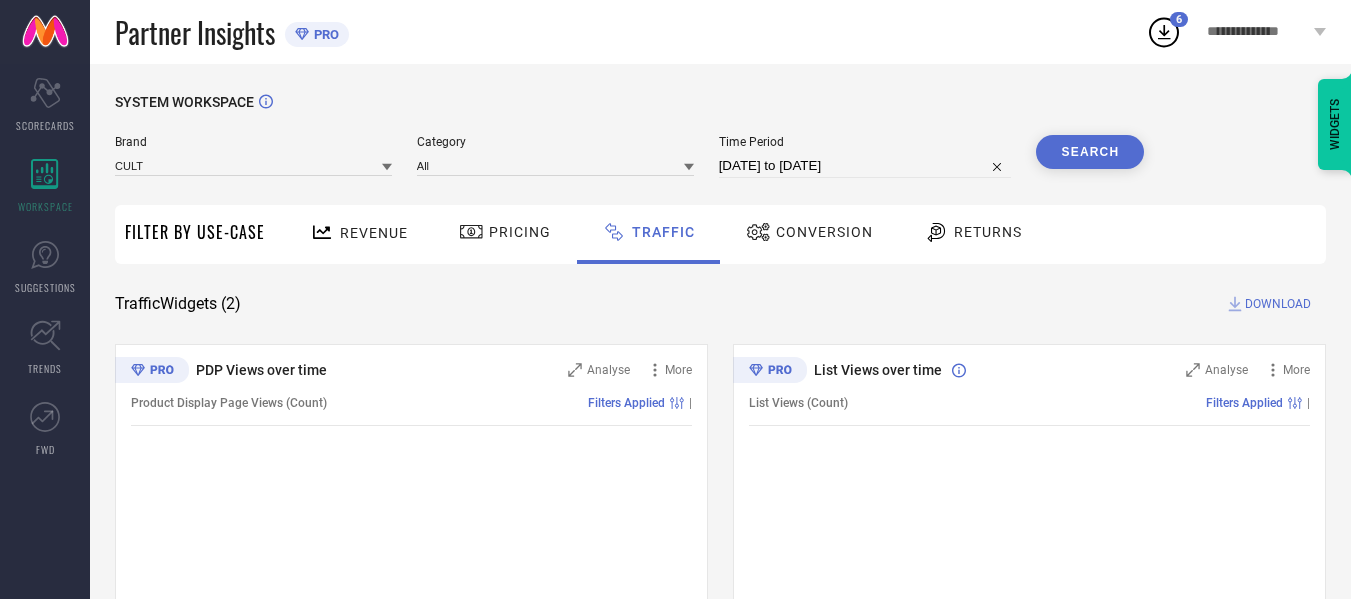 click on "DOWNLOAD" at bounding box center (1278, 304) 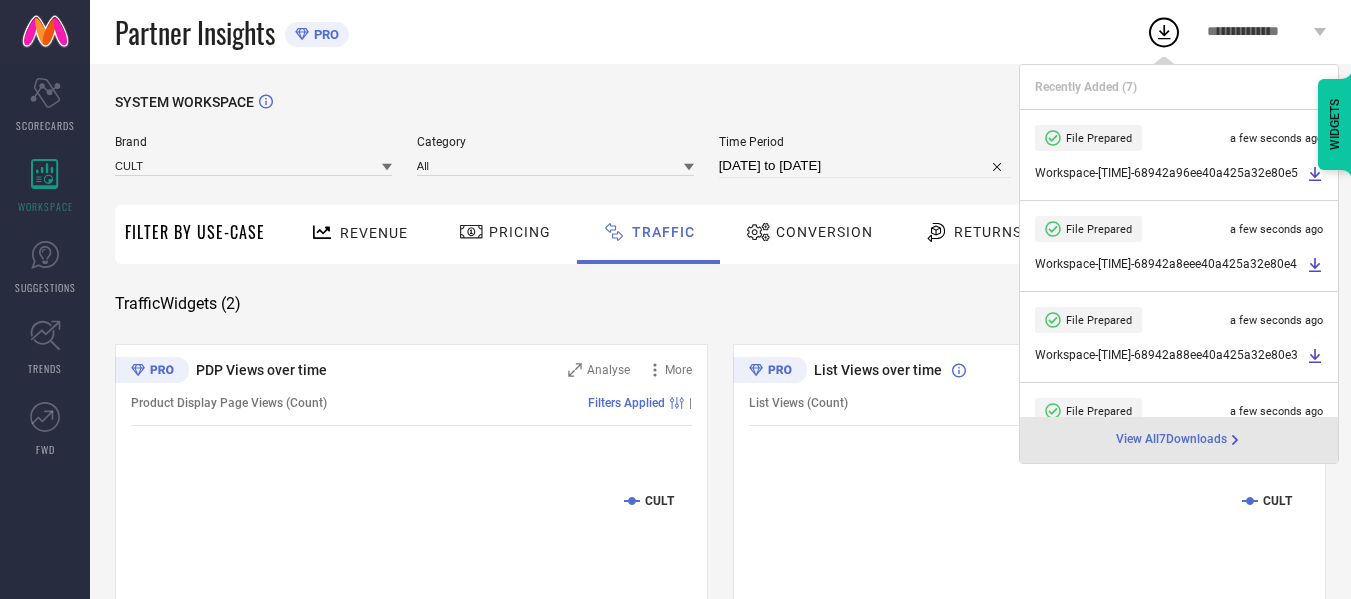 drag, startPoint x: 867, startPoint y: 159, endPoint x: 868, endPoint y: 171, distance: 12.0415945 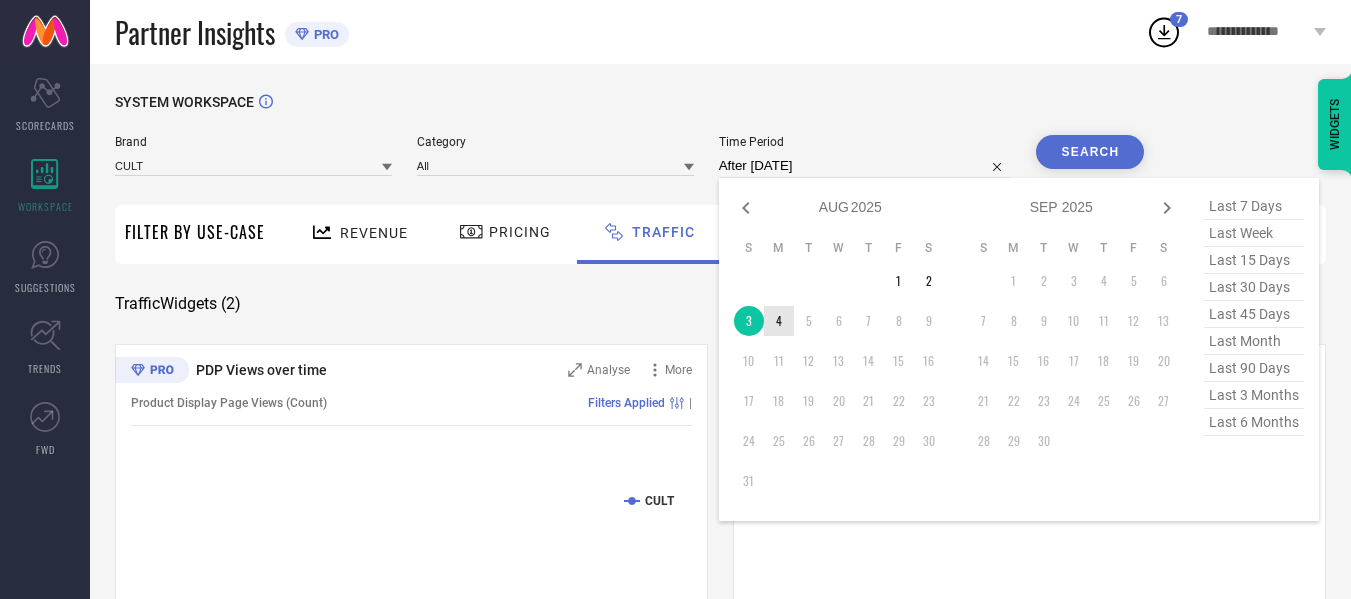 click on "4" at bounding box center [779, 321] 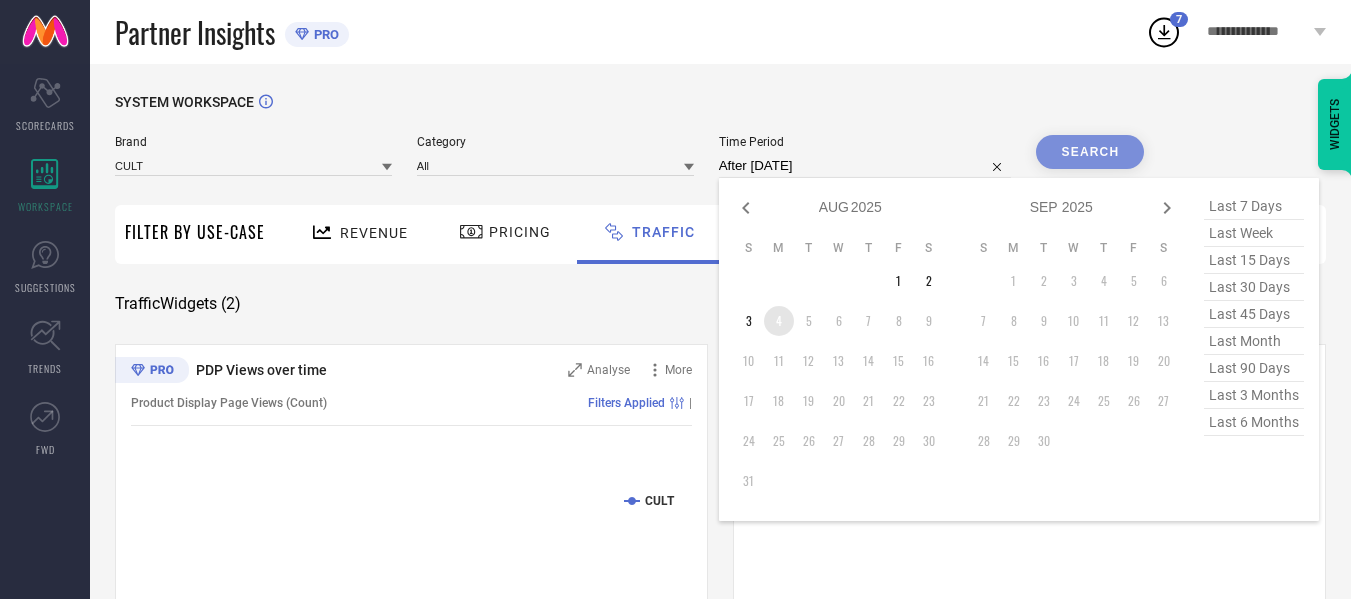 type on "[DATE] to [DATE]" 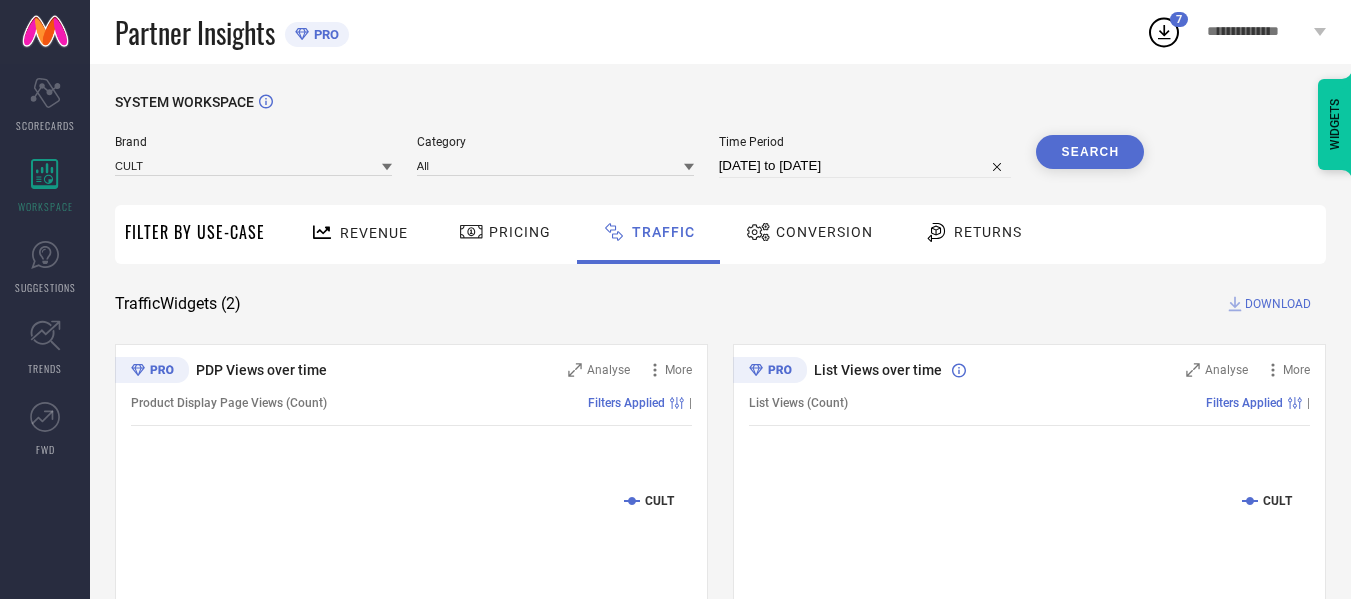 click on "Search" at bounding box center (1090, 152) 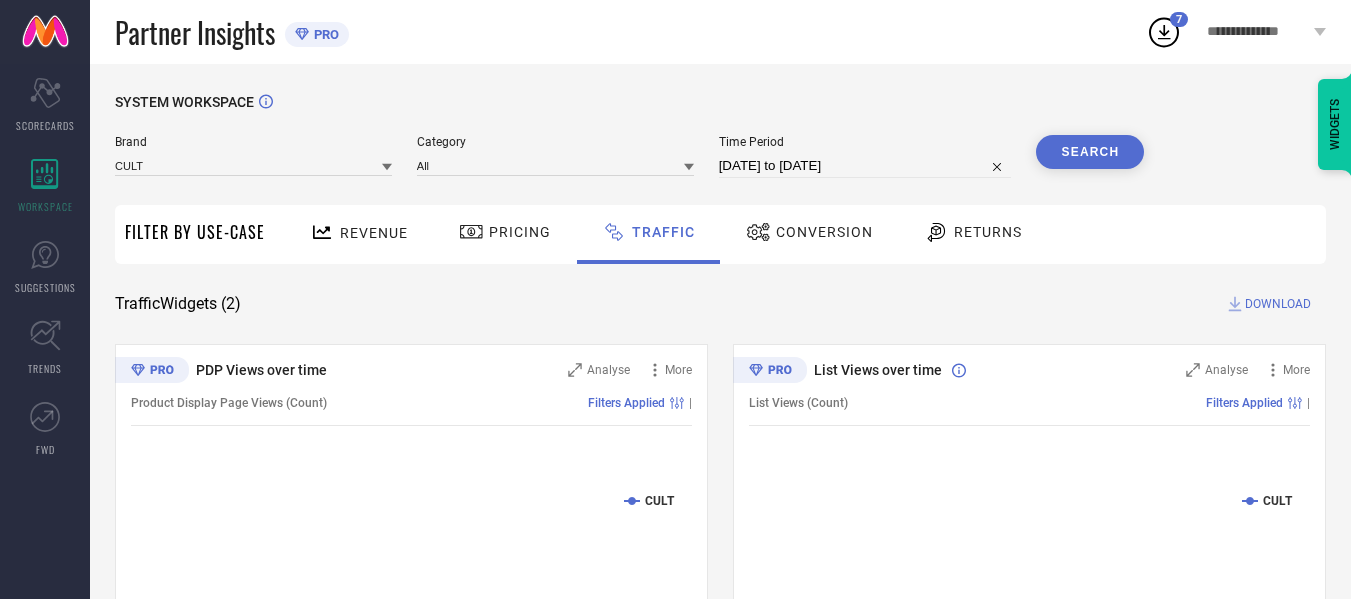 click on "DOWNLOAD" at bounding box center (1278, 304) 